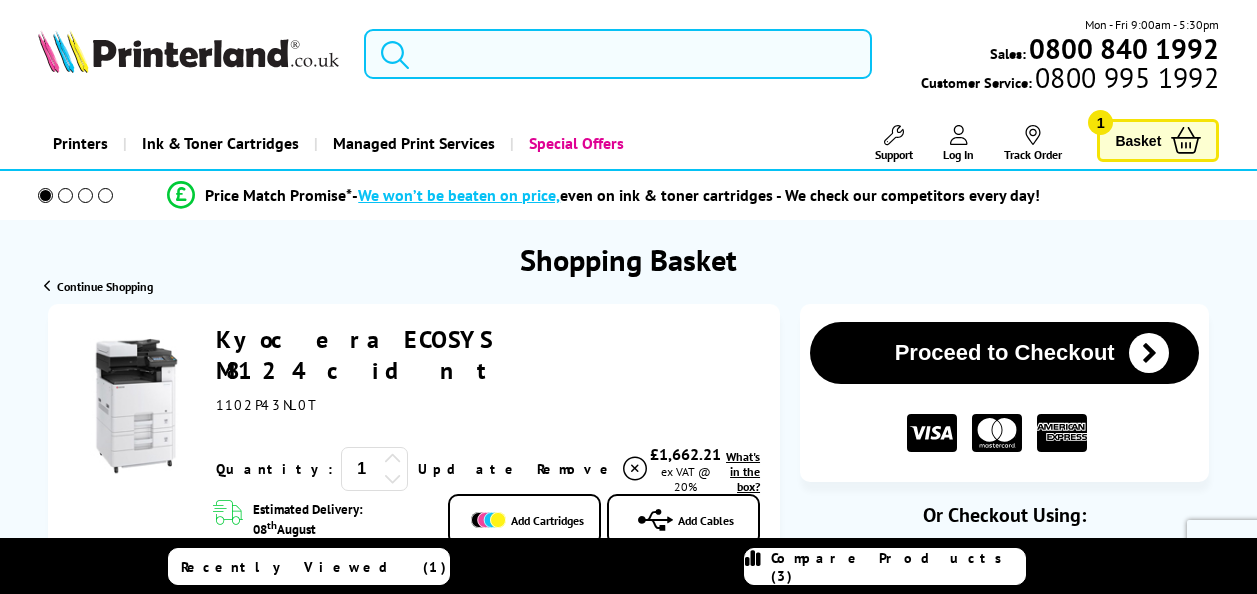 scroll, scrollTop: 0, scrollLeft: 0, axis: both 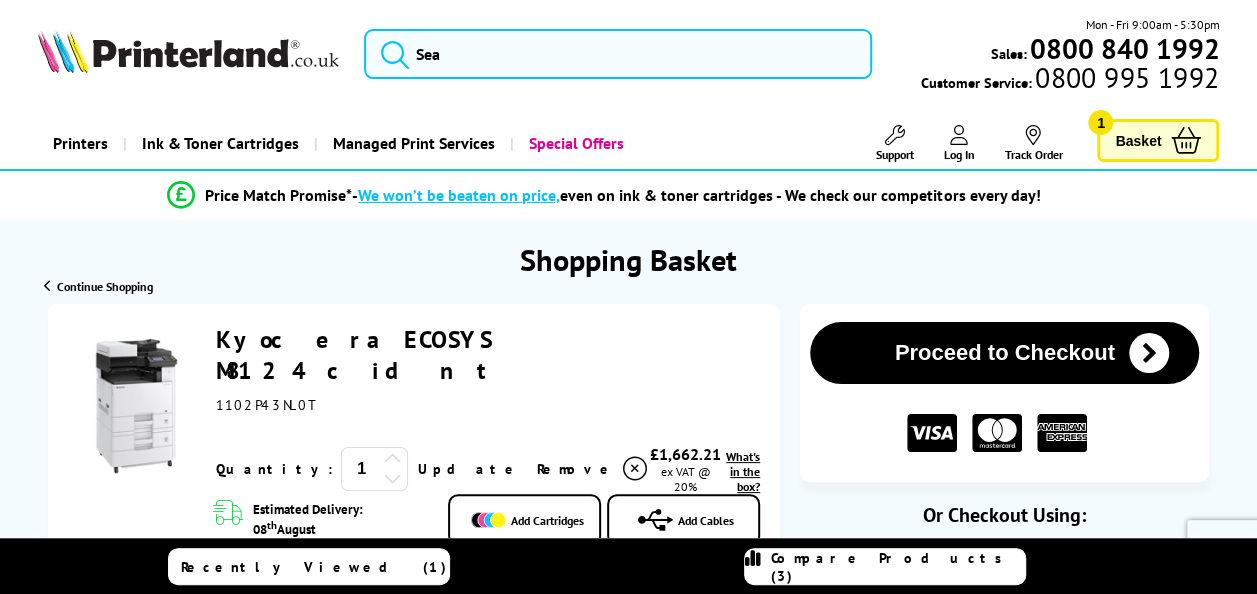 click on "Log In" at bounding box center [958, 154] 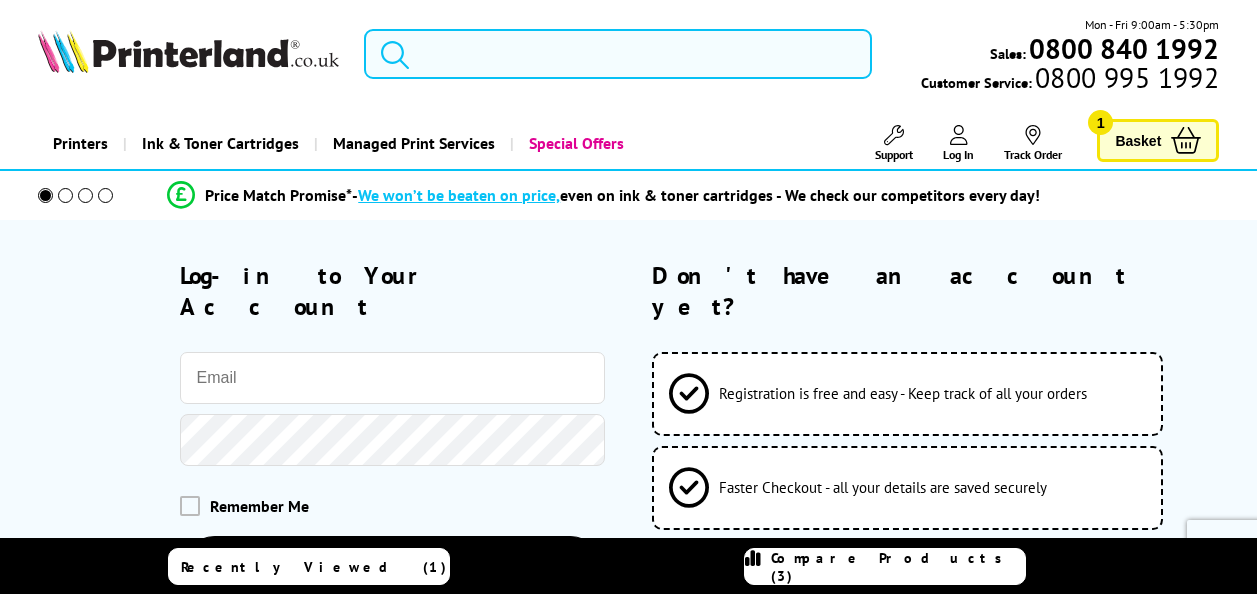 scroll, scrollTop: 0, scrollLeft: 0, axis: both 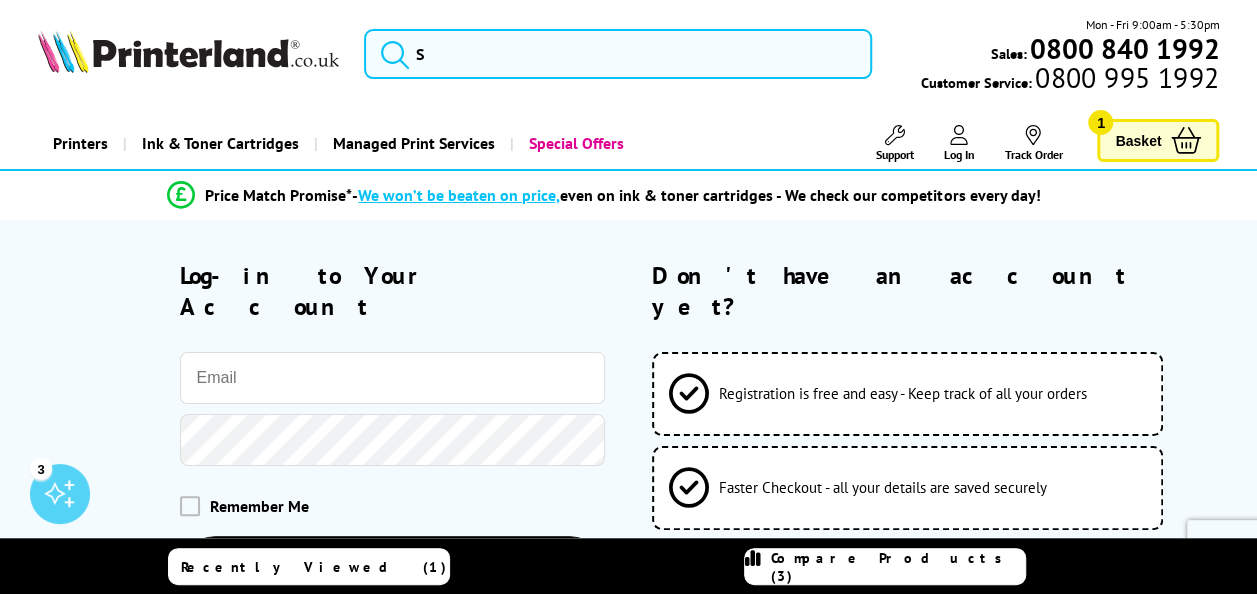type on "rachel.s@quornstone.com" 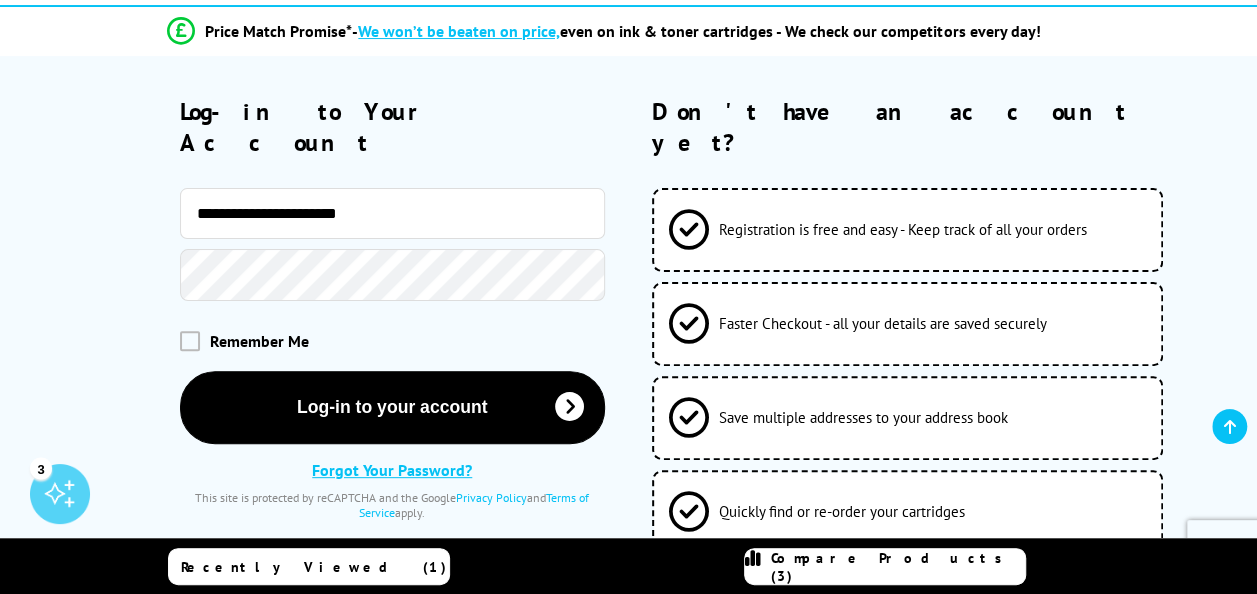 scroll, scrollTop: 167, scrollLeft: 0, axis: vertical 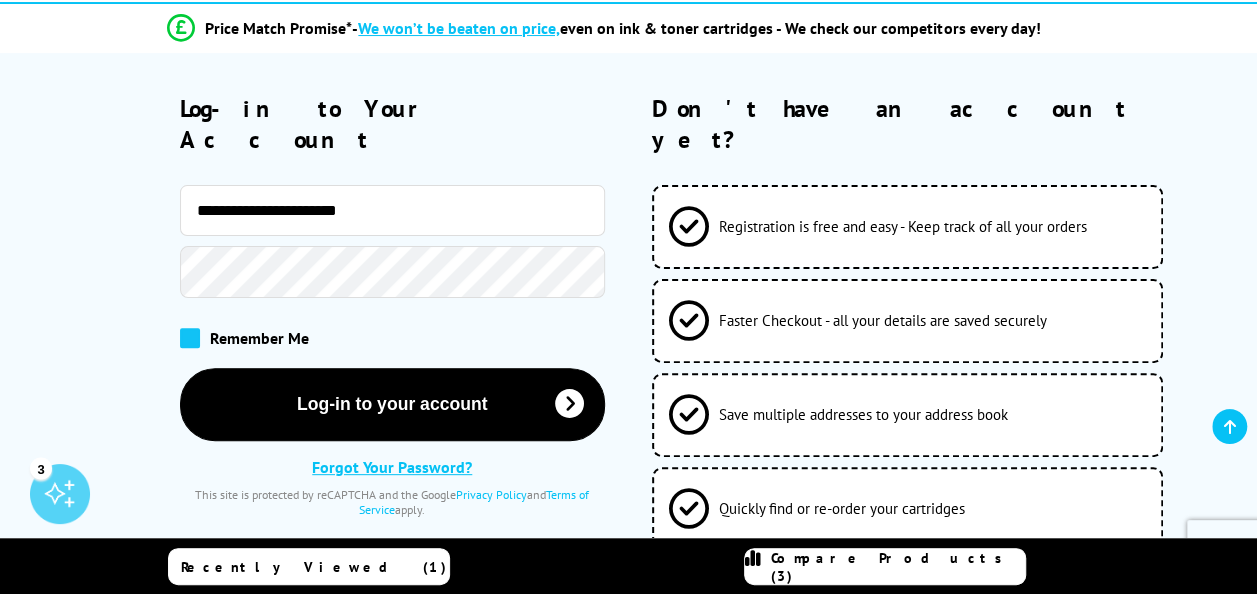 click at bounding box center [190, 338] 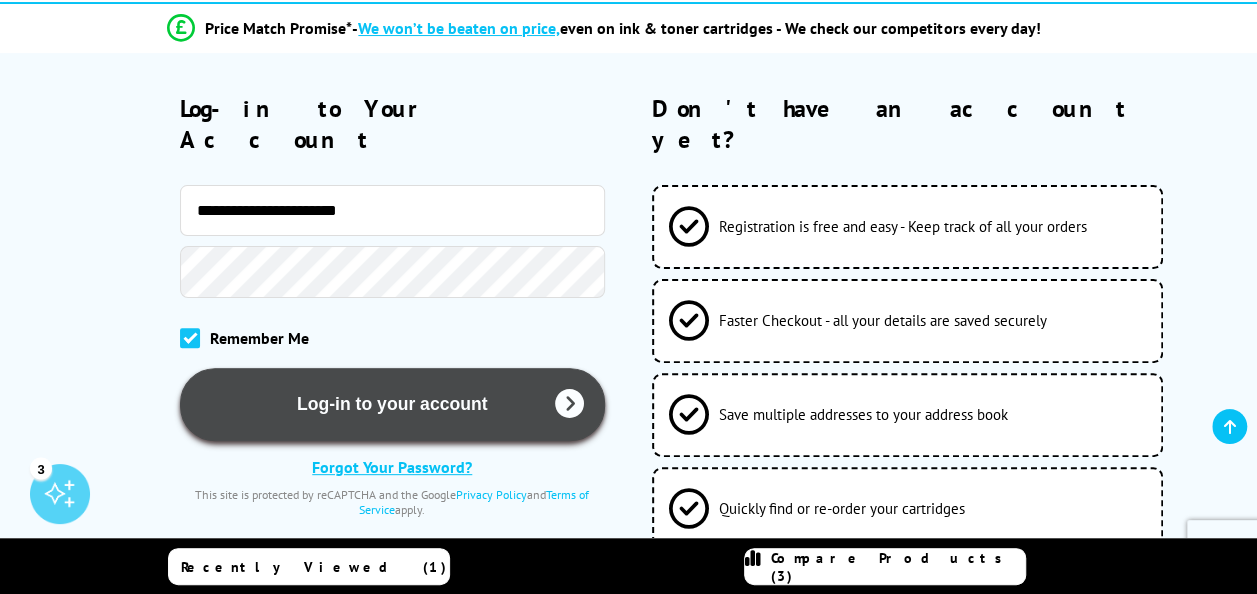 click on "Log-in to your account" at bounding box center [392, 404] 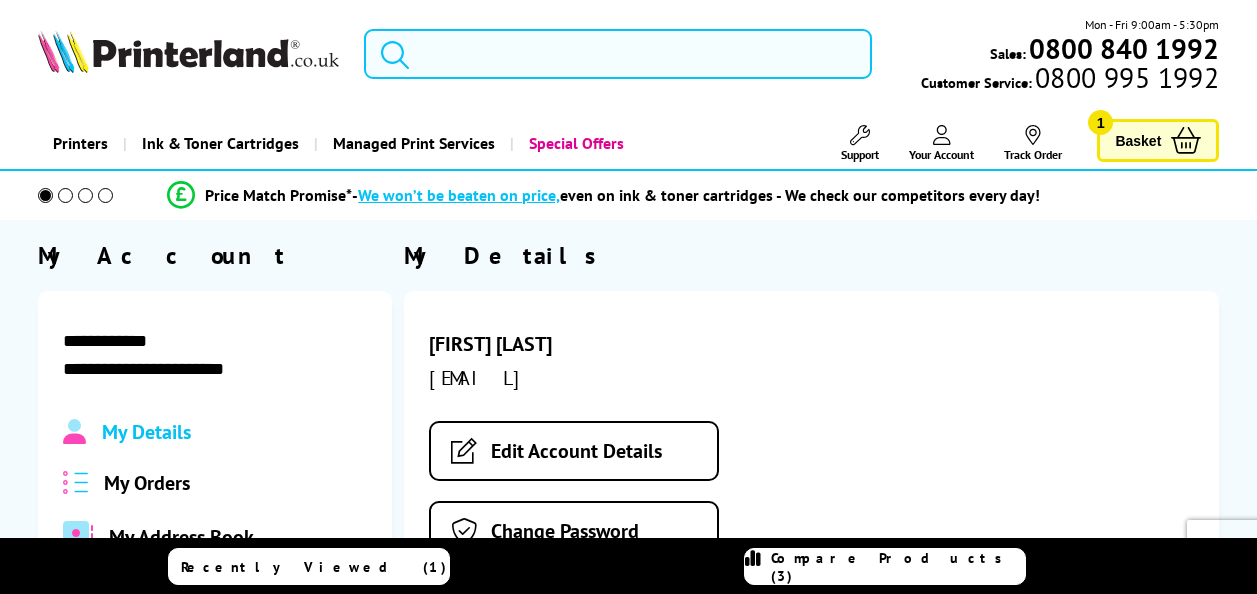 scroll, scrollTop: 0, scrollLeft: 0, axis: both 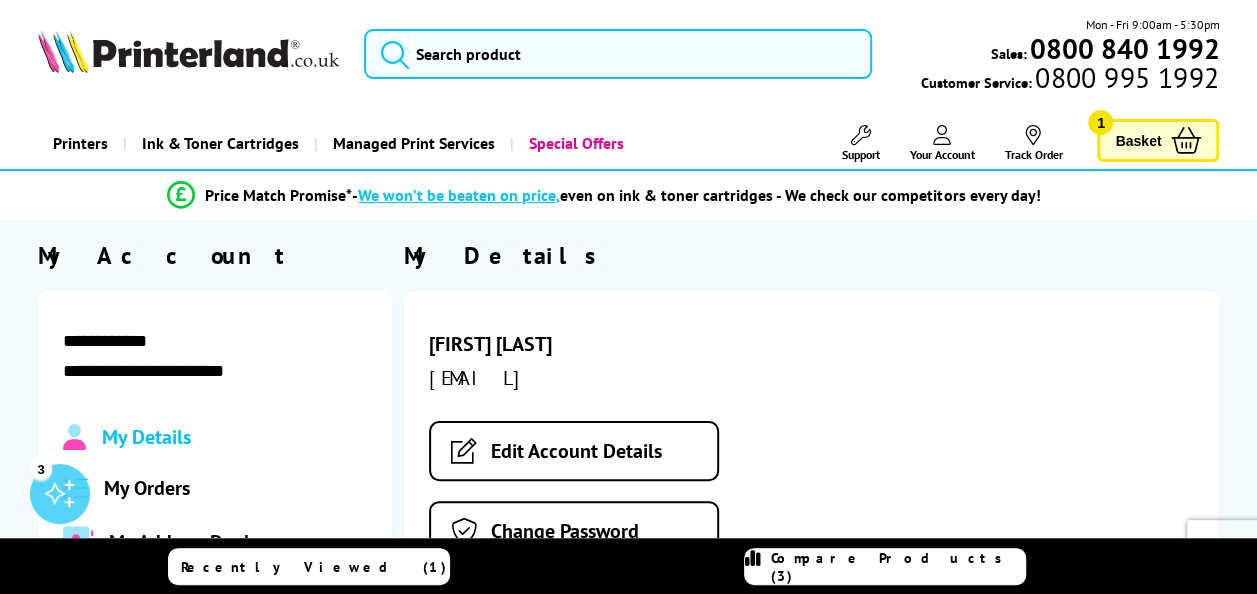 click on "Basket" at bounding box center [1138, 140] 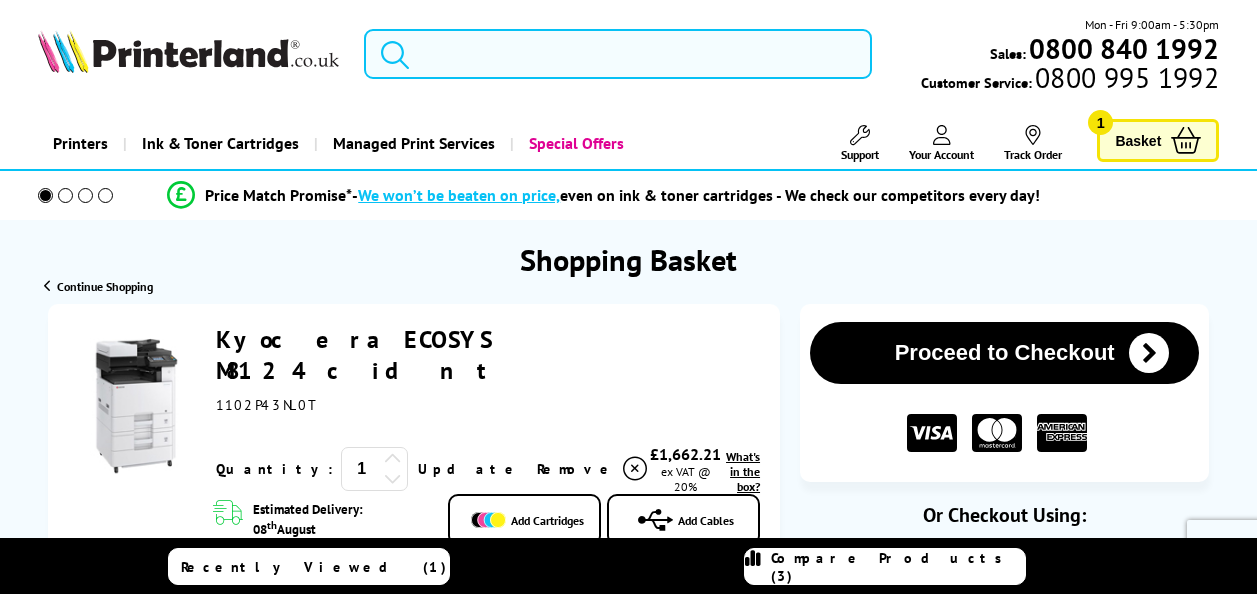 scroll, scrollTop: 0, scrollLeft: 0, axis: both 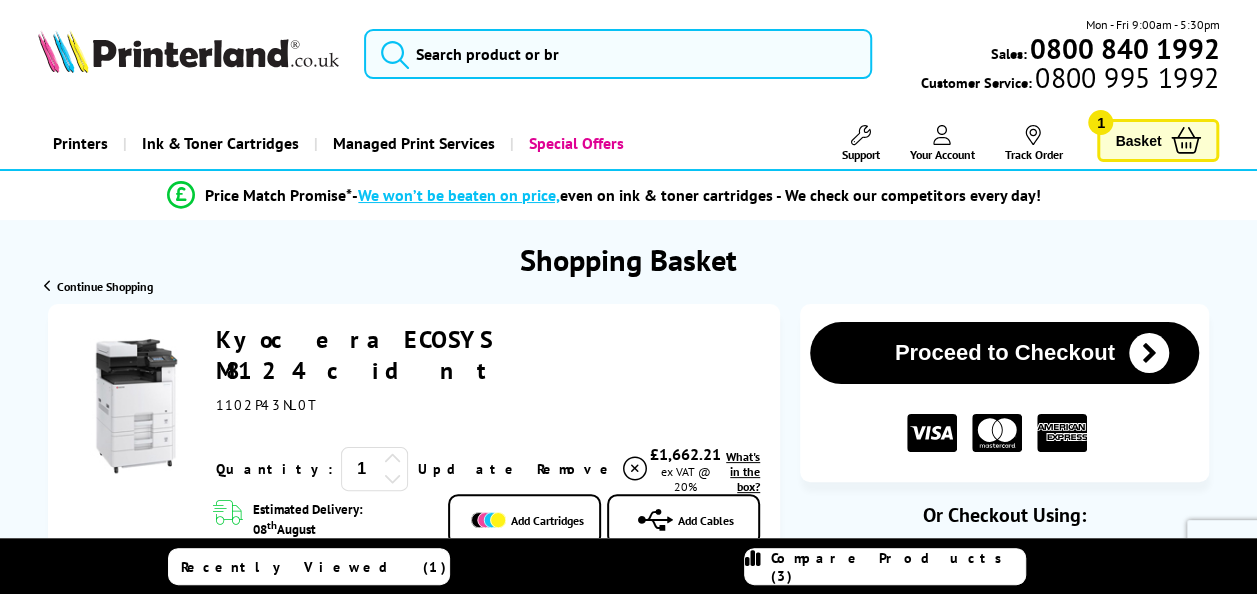 click on "Proceed to Checkout" at bounding box center (1004, 353) 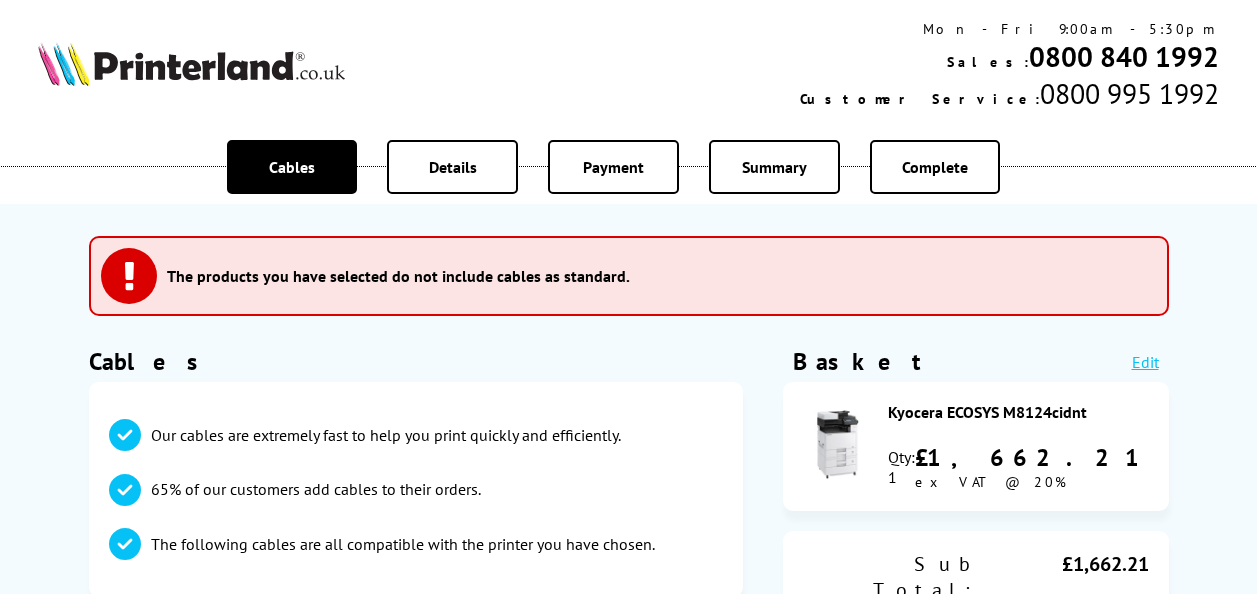 scroll, scrollTop: 0, scrollLeft: 0, axis: both 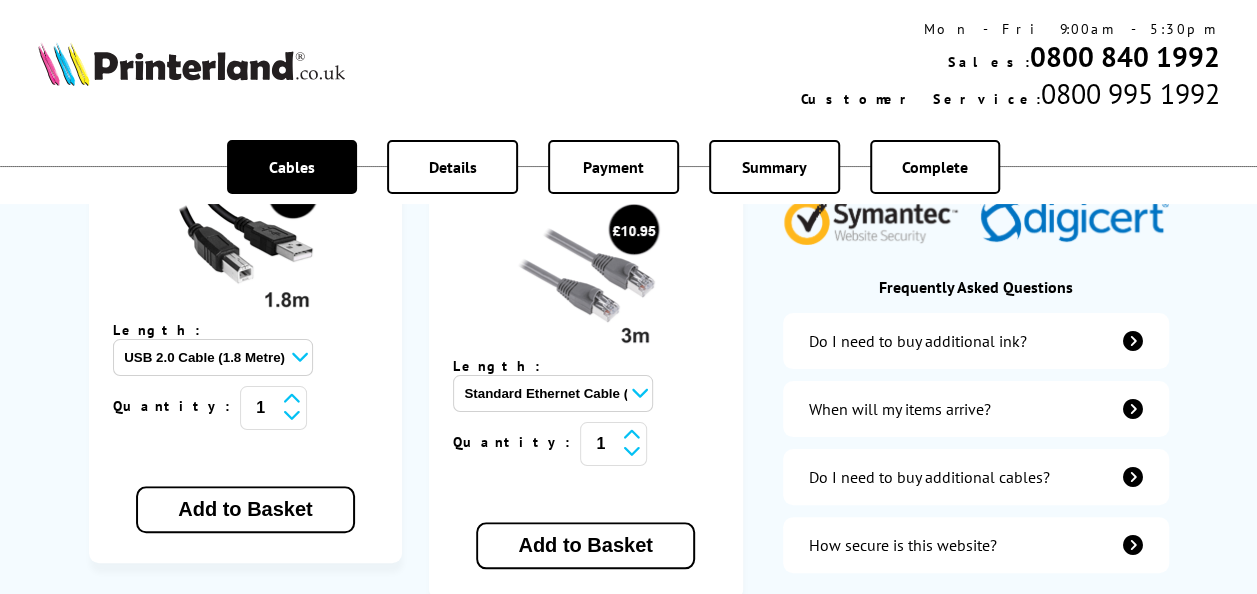 click at bounding box center (1133, 341) 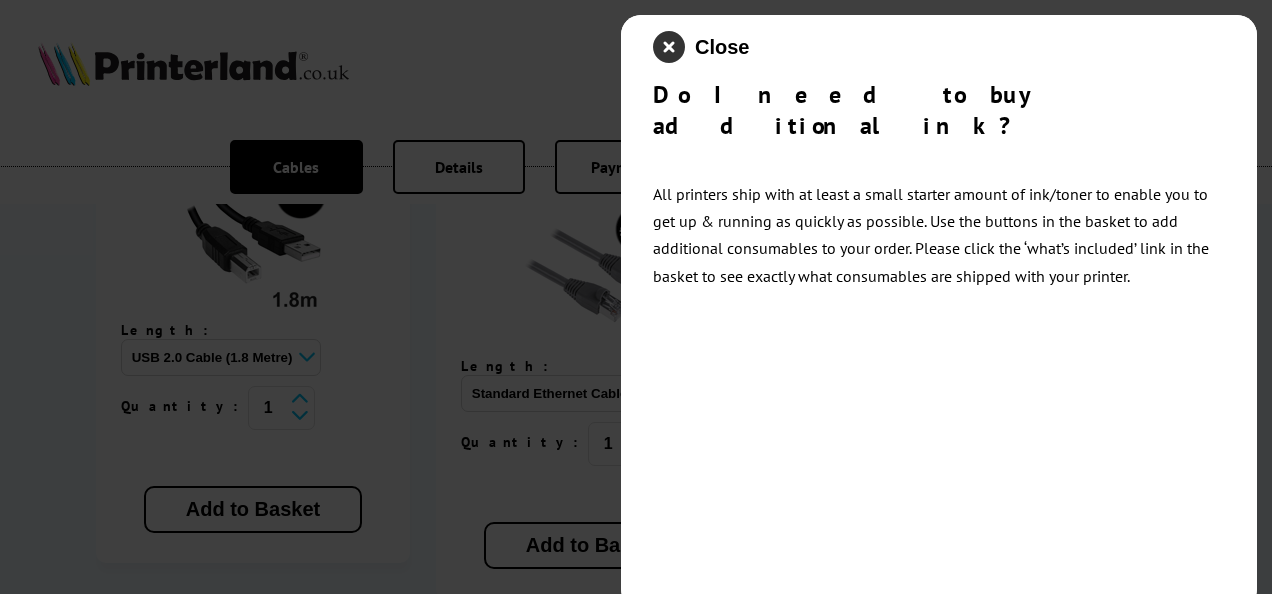click at bounding box center (669, 47) 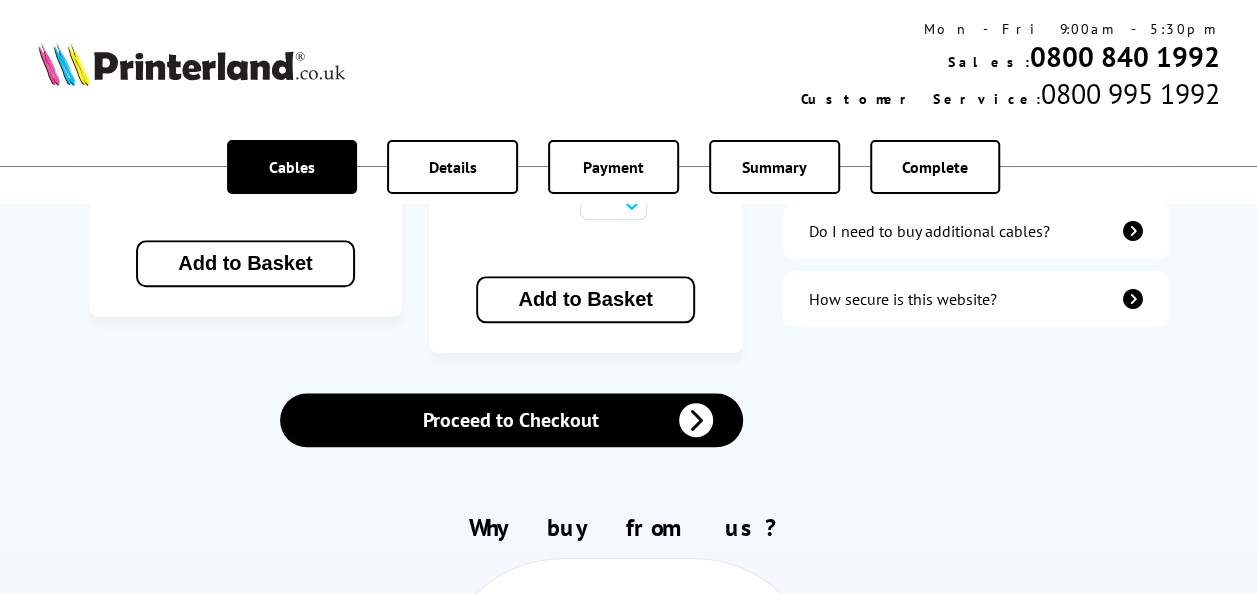 scroll, scrollTop: 886, scrollLeft: 0, axis: vertical 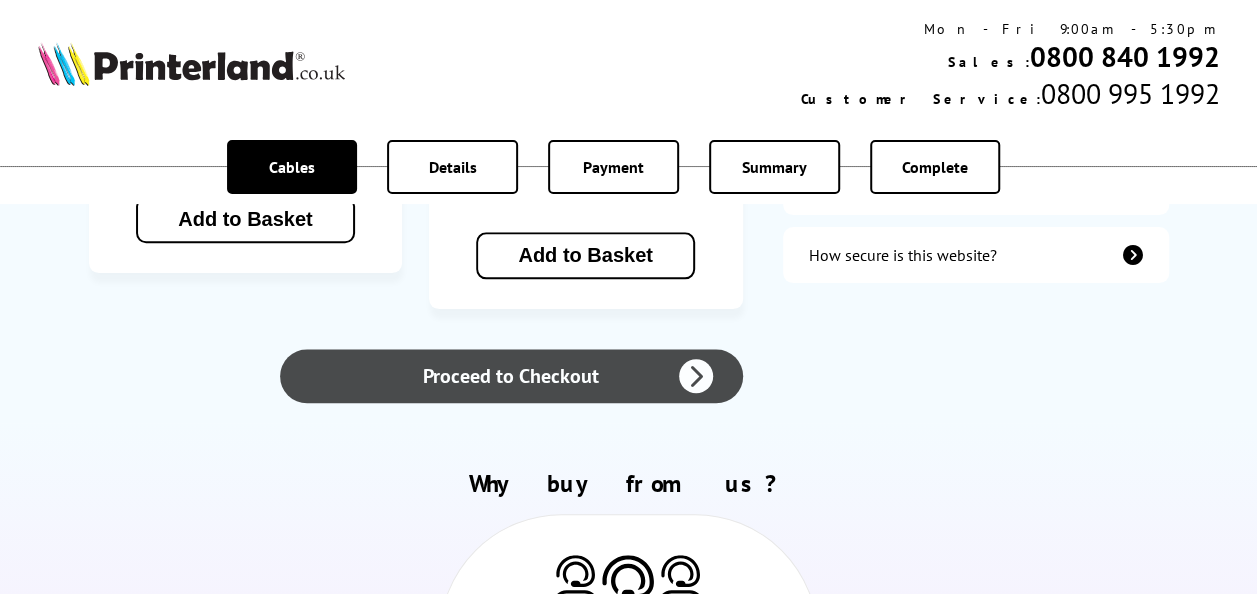 click on "Proceed to Checkout" at bounding box center (511, 376) 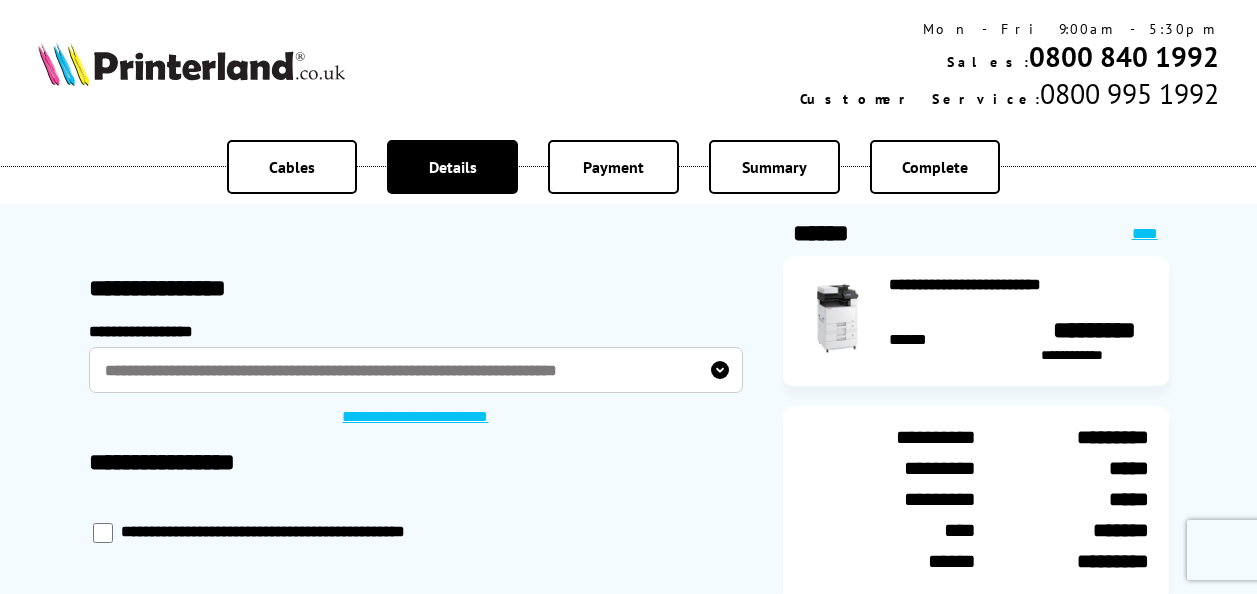 scroll, scrollTop: 0, scrollLeft: 0, axis: both 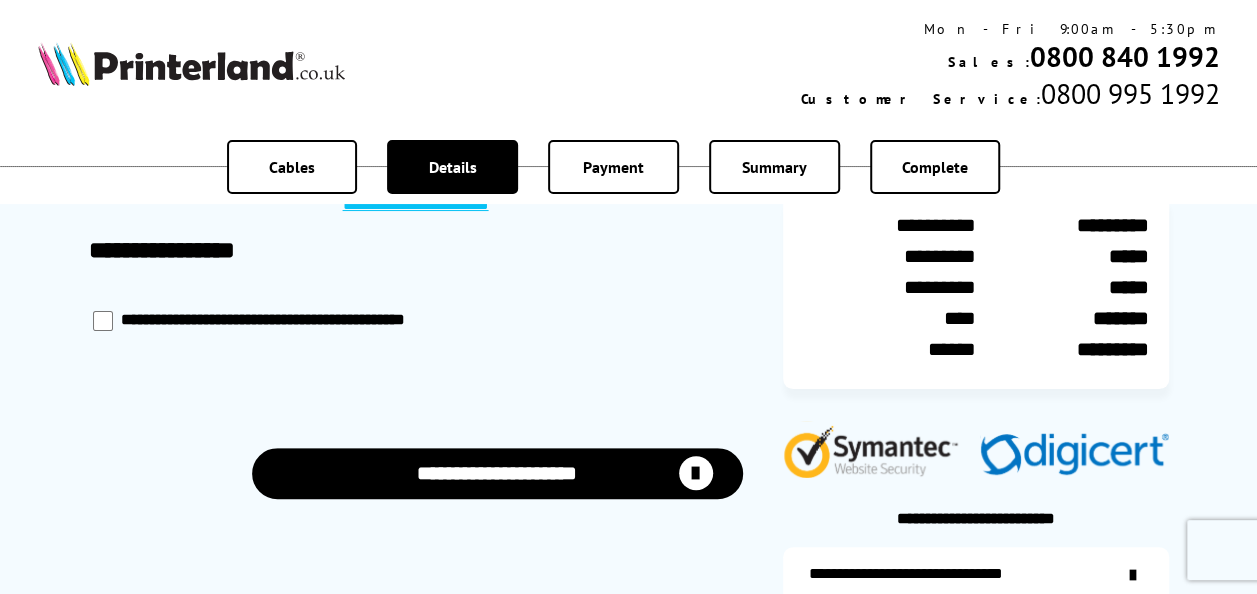 click on "**********" at bounding box center (497, 473) 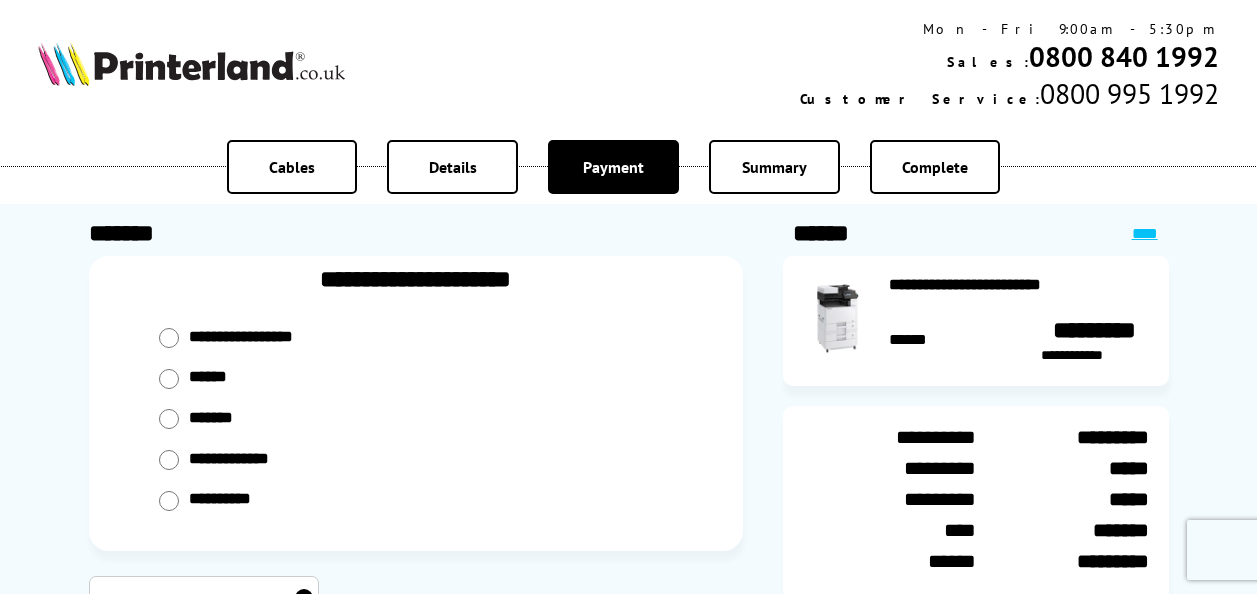scroll, scrollTop: 0, scrollLeft: 0, axis: both 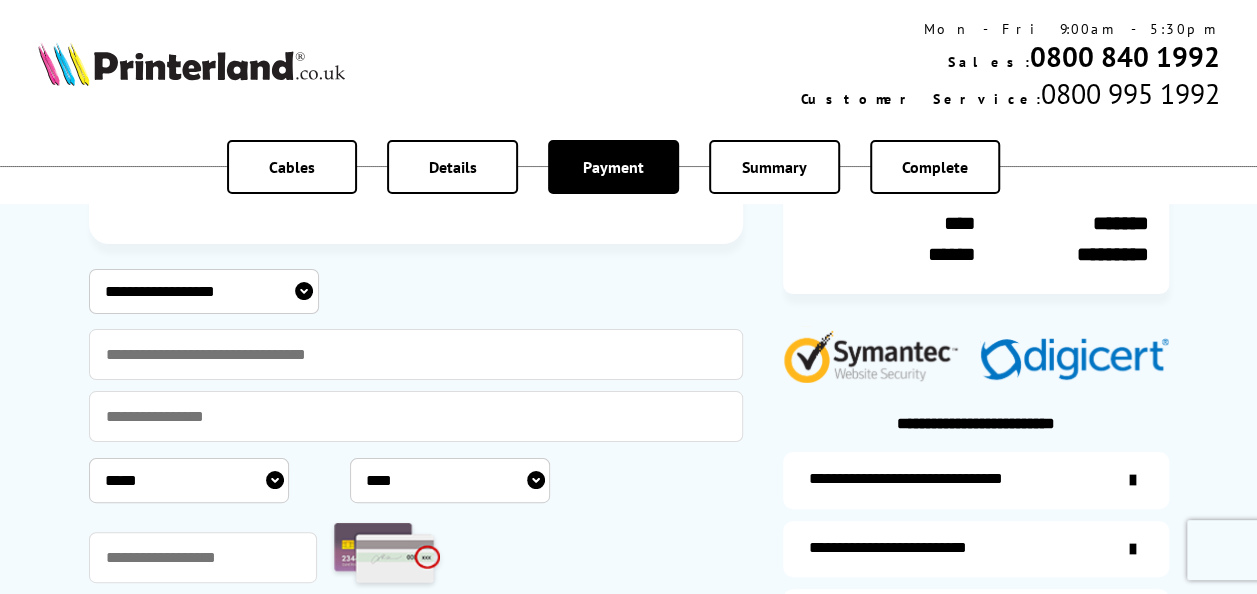 click on "**********" at bounding box center (204, 291) 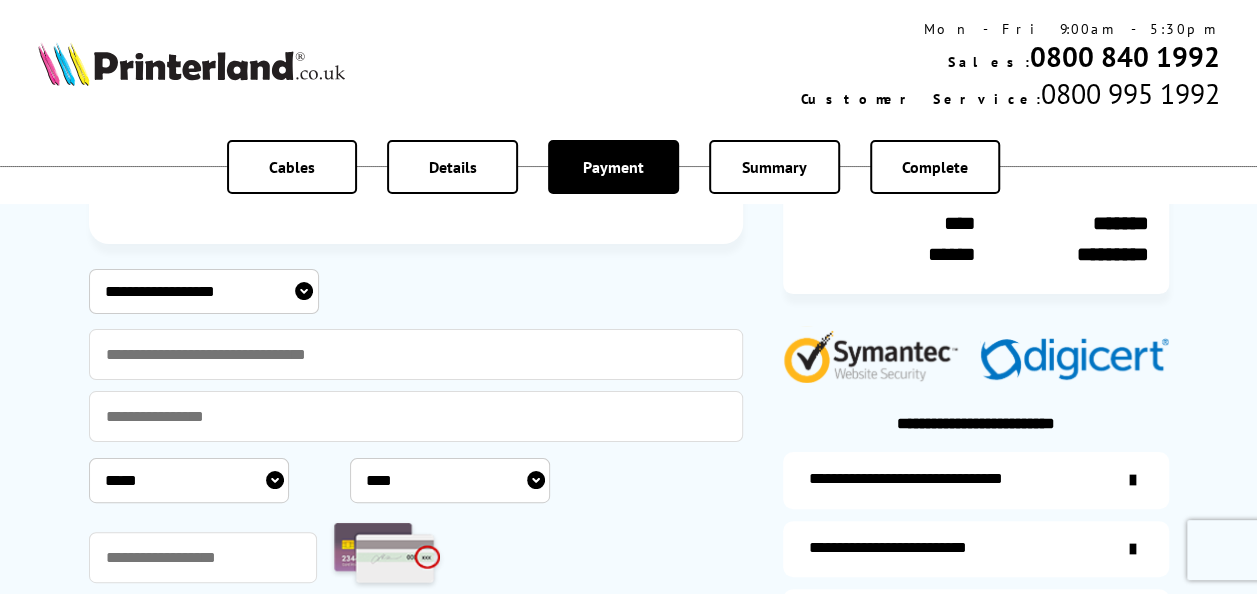 select on "**********" 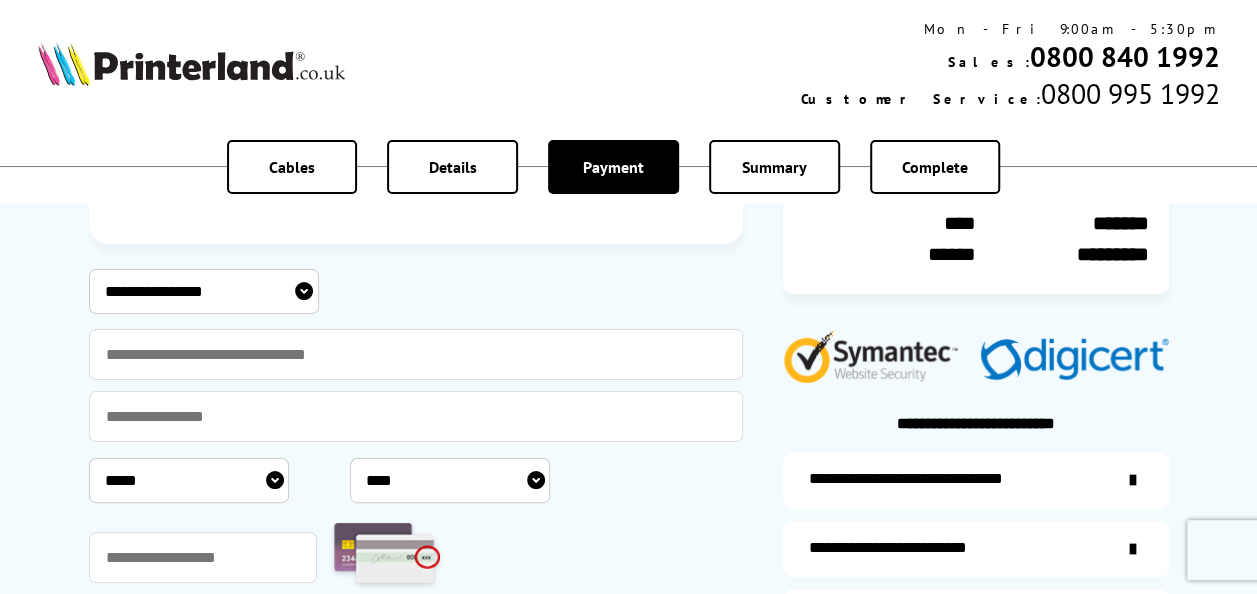 click on "**********" at bounding box center [204, 291] 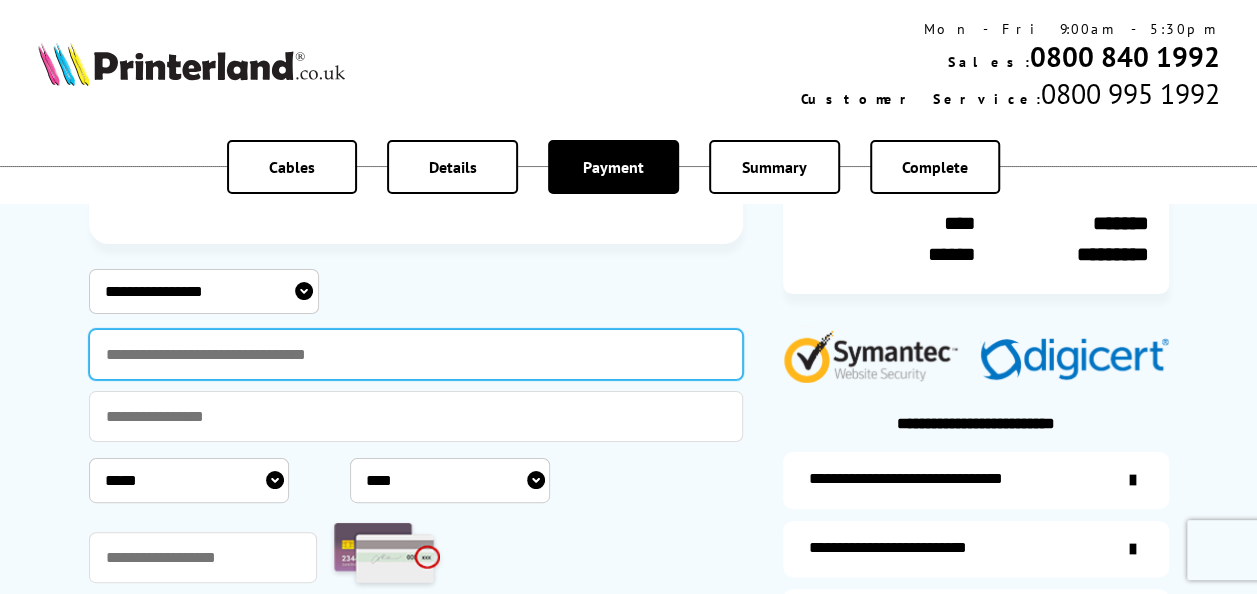 click at bounding box center [416, 354] 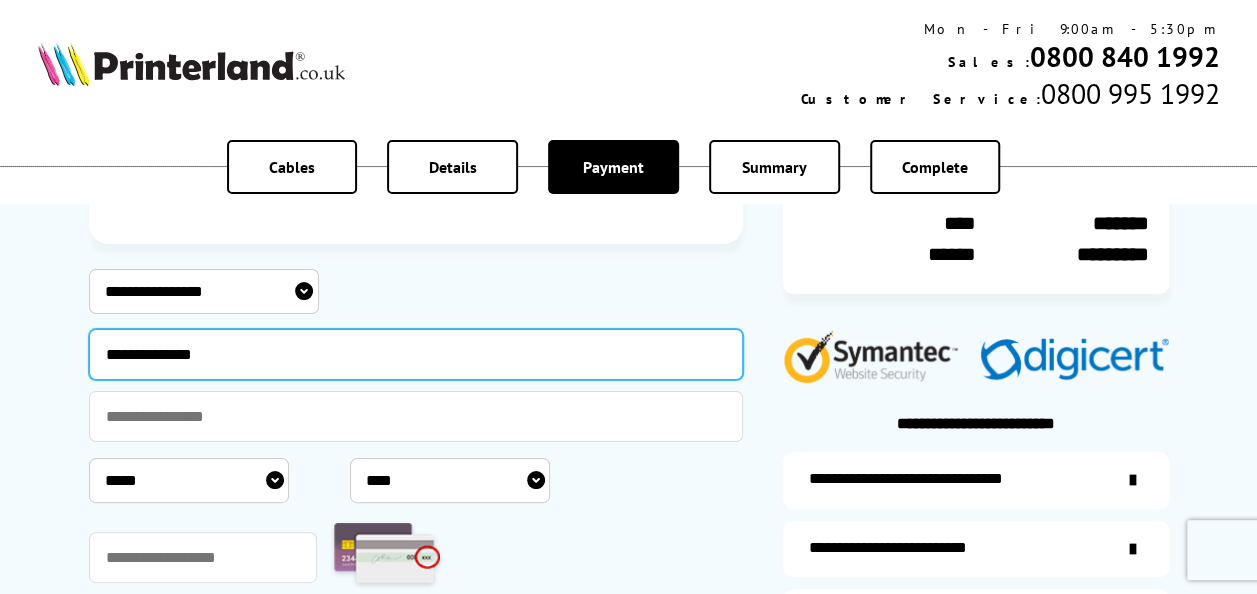 type on "**********" 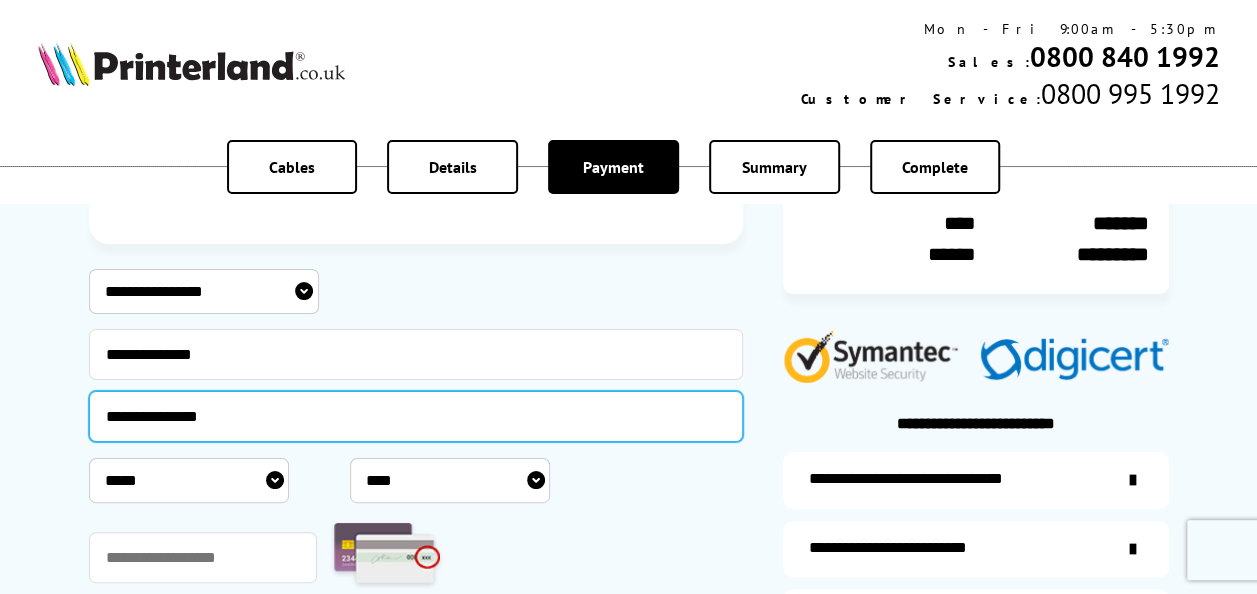 type on "**********" 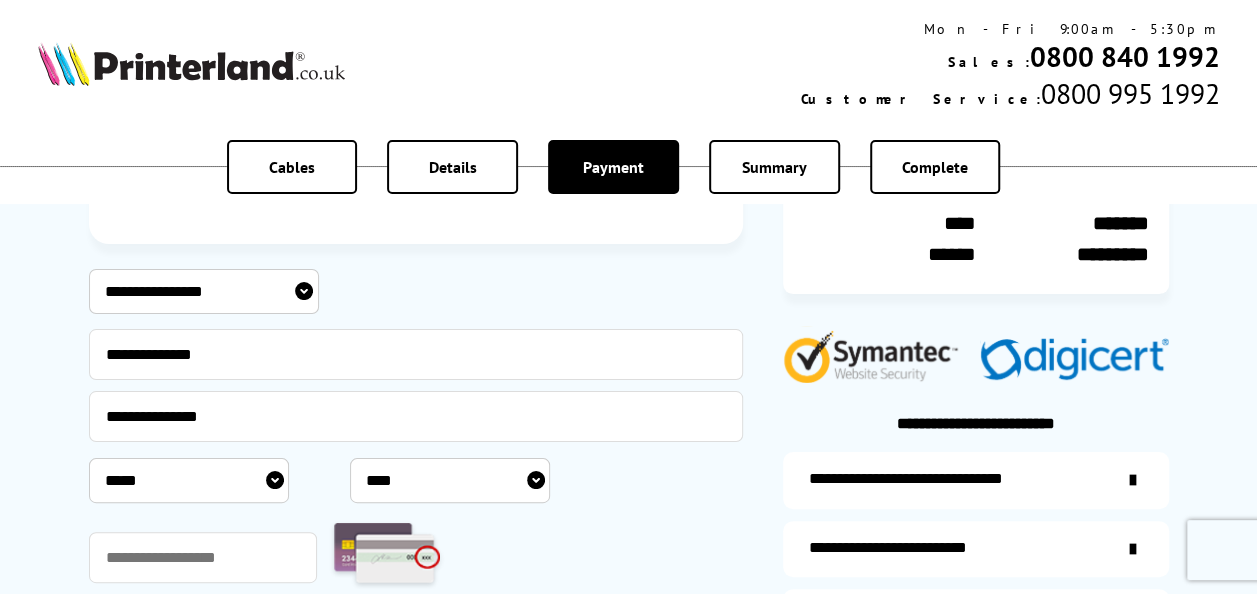 click on "*****
*
*
*
*
*
*
*
*
*
**
**
**" at bounding box center (189, 480) 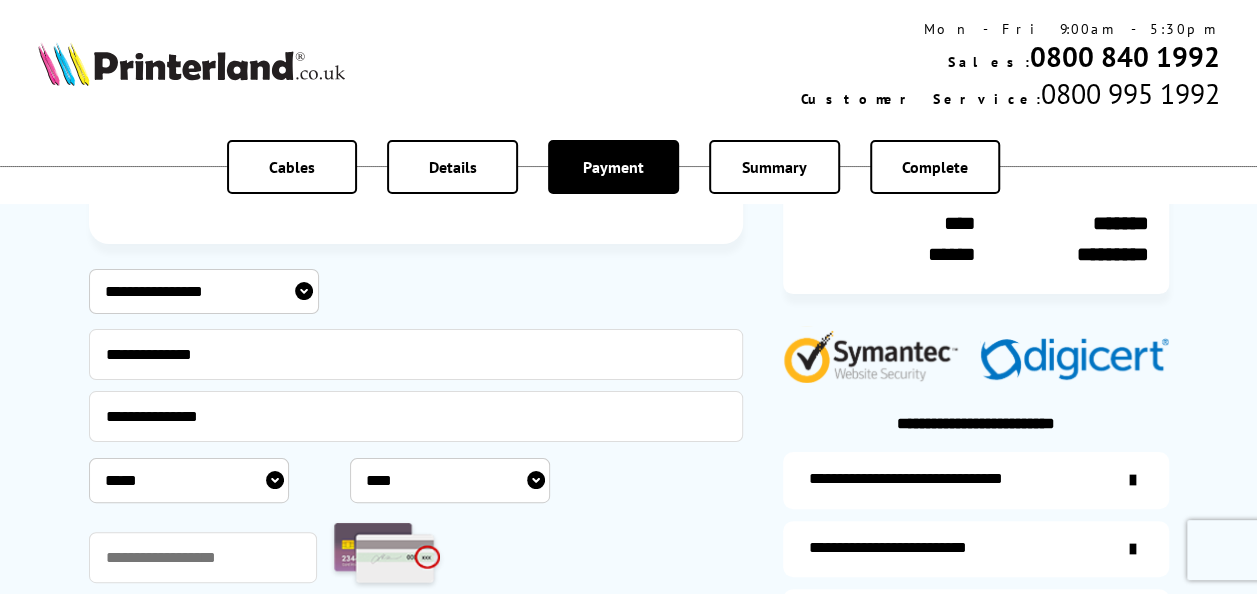 select on "*" 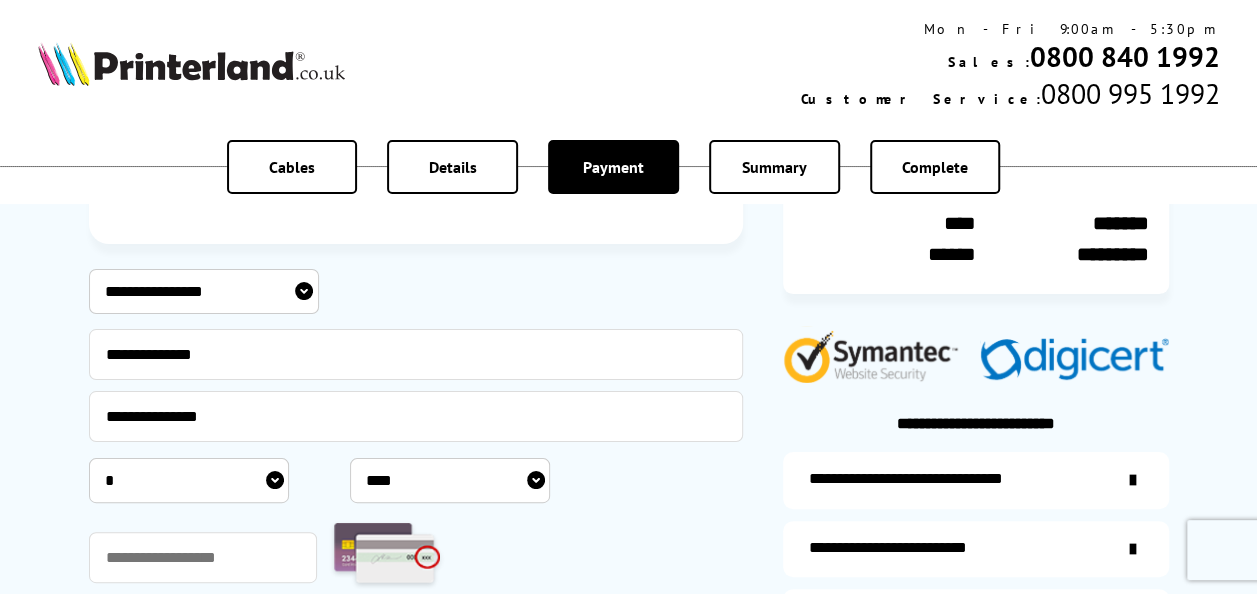 click on "*****
*
*
*
*
*
*
*
*
*
**
**
**" at bounding box center (189, 480) 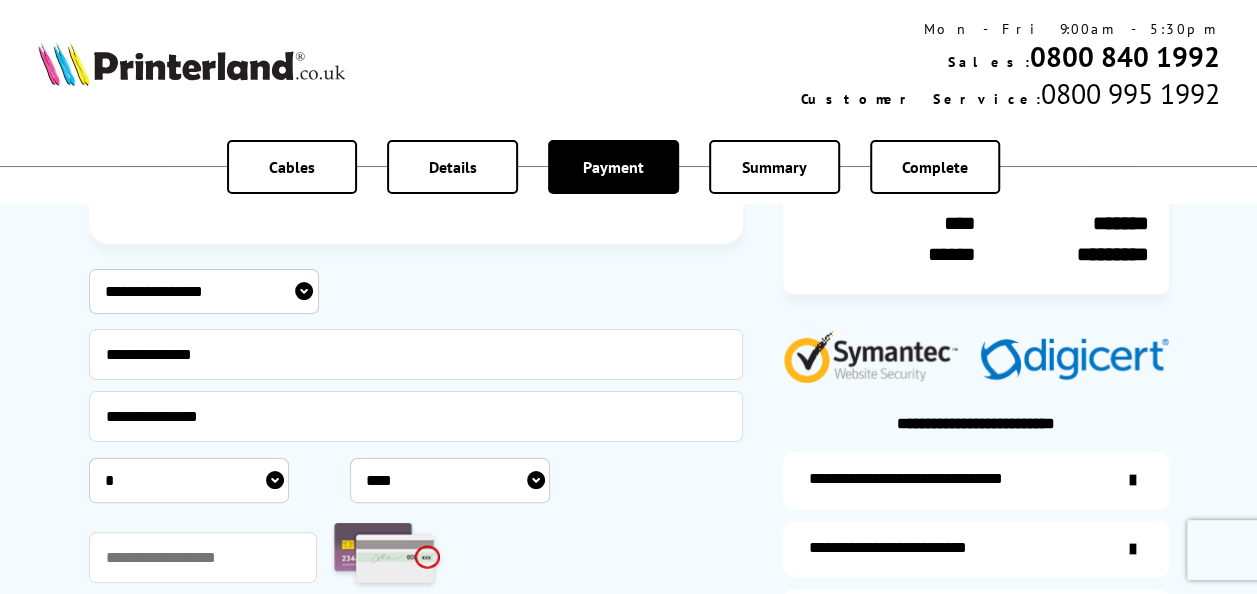click on "****
****
****
****
****
****
****
****
****
****
****
****
****
****
****
****
****
****
****
****
****
****" at bounding box center (450, 480) 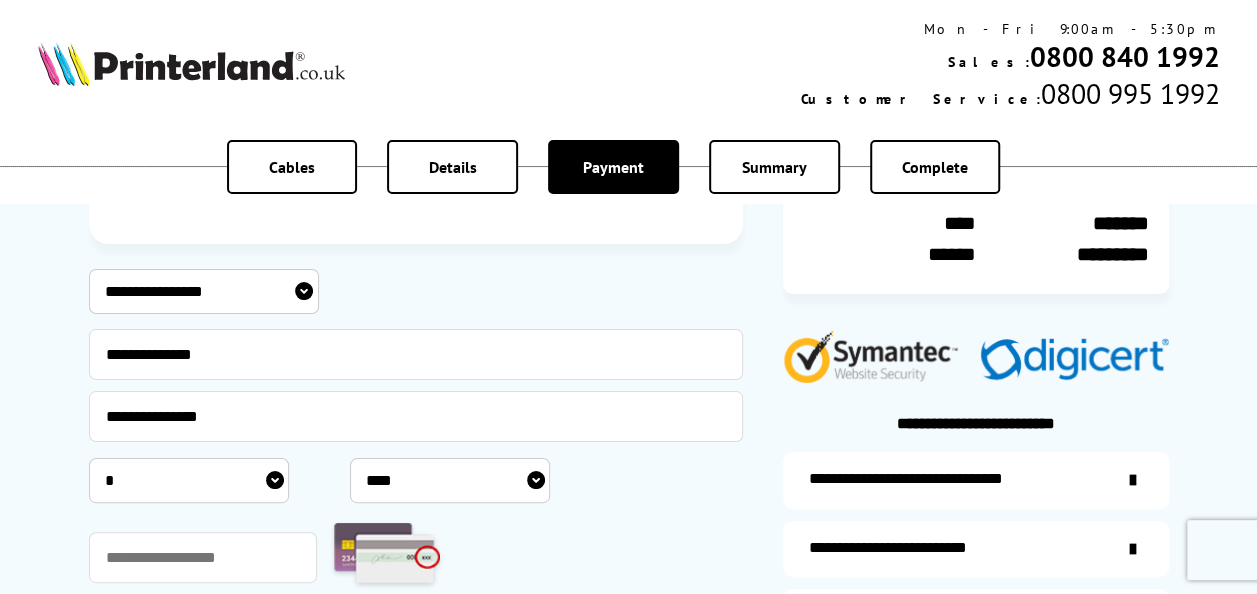 select on "****" 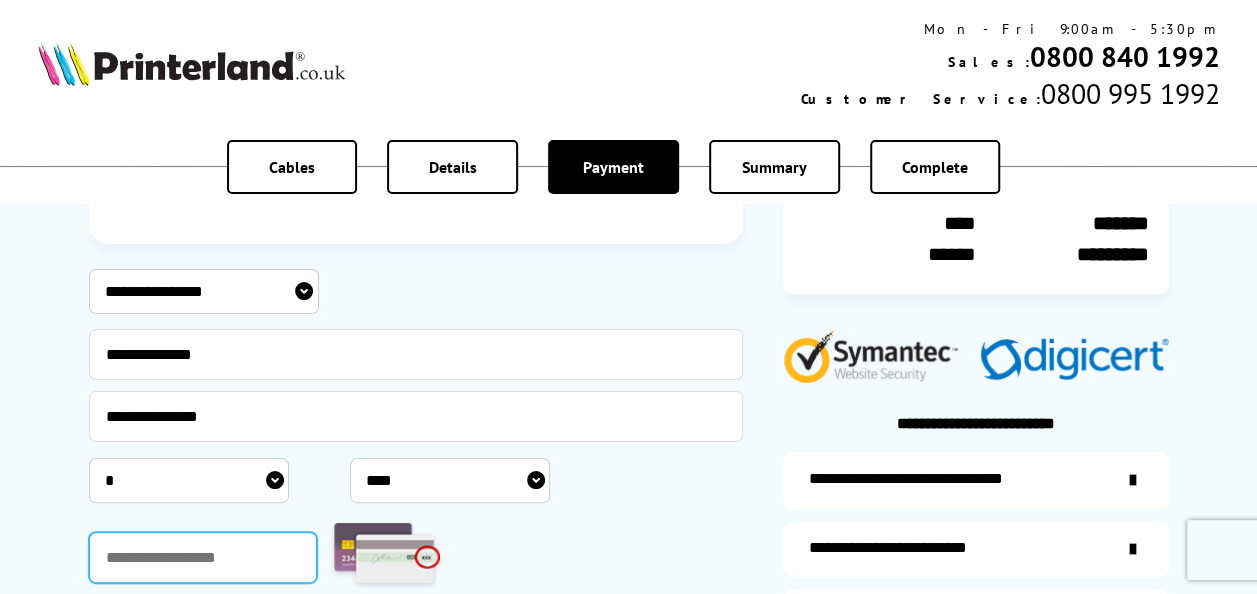 click at bounding box center (203, 557) 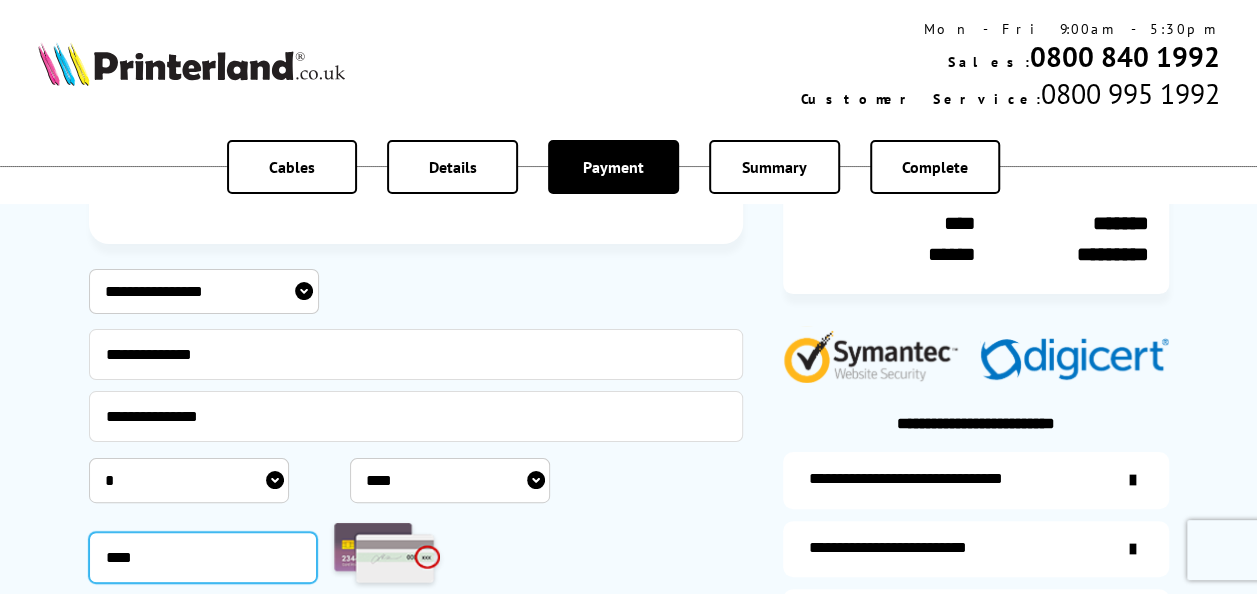 scroll, scrollTop: 306, scrollLeft: 0, axis: vertical 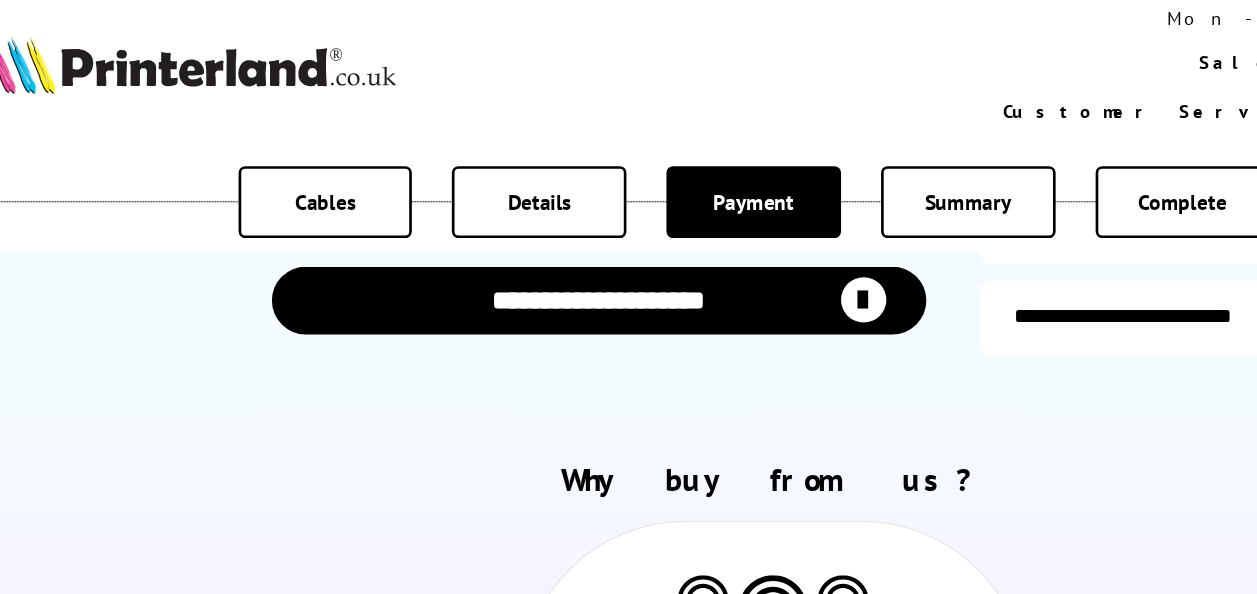 type on "****" 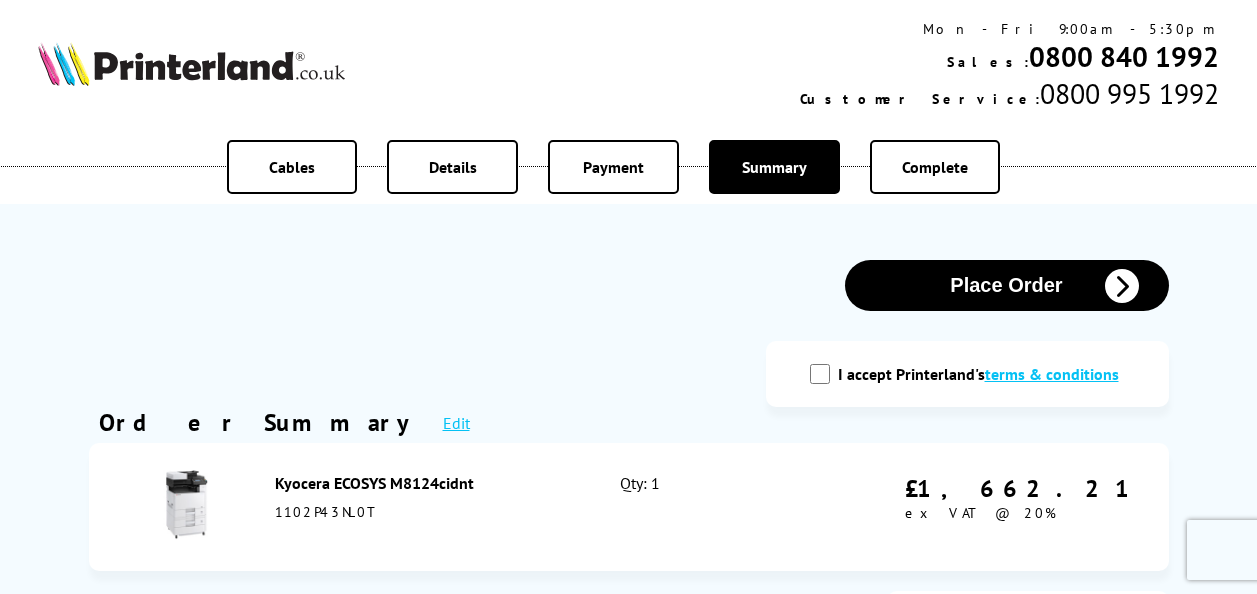 scroll, scrollTop: 12, scrollLeft: 0, axis: vertical 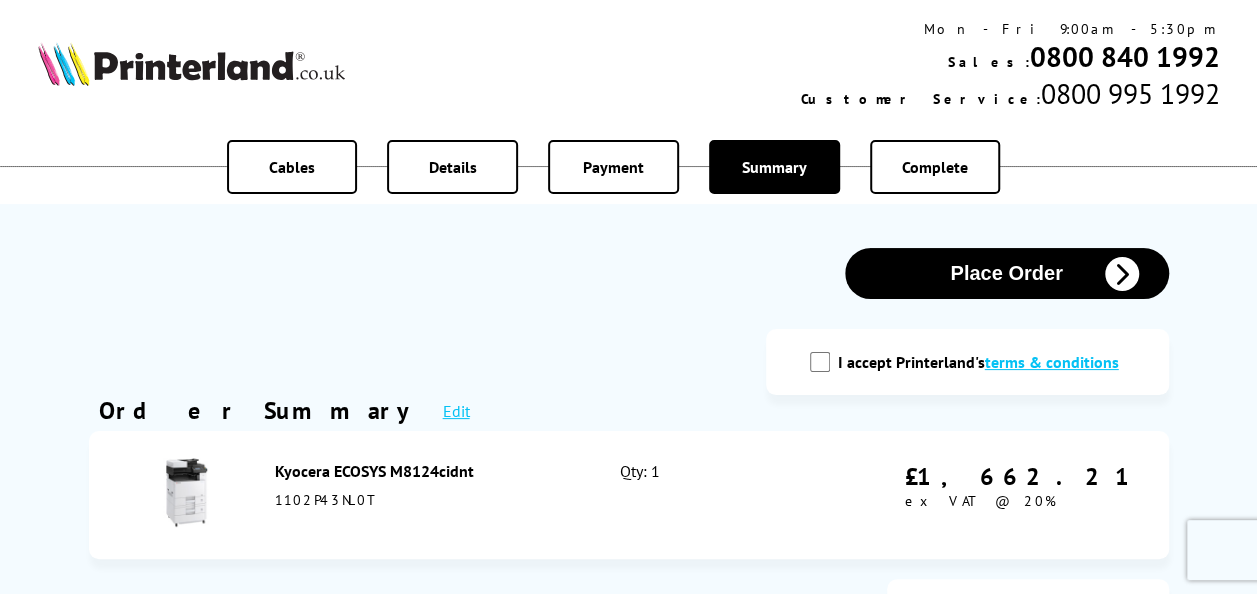 click on "I accept Printerland's  terms & conditions" at bounding box center (820, 362) 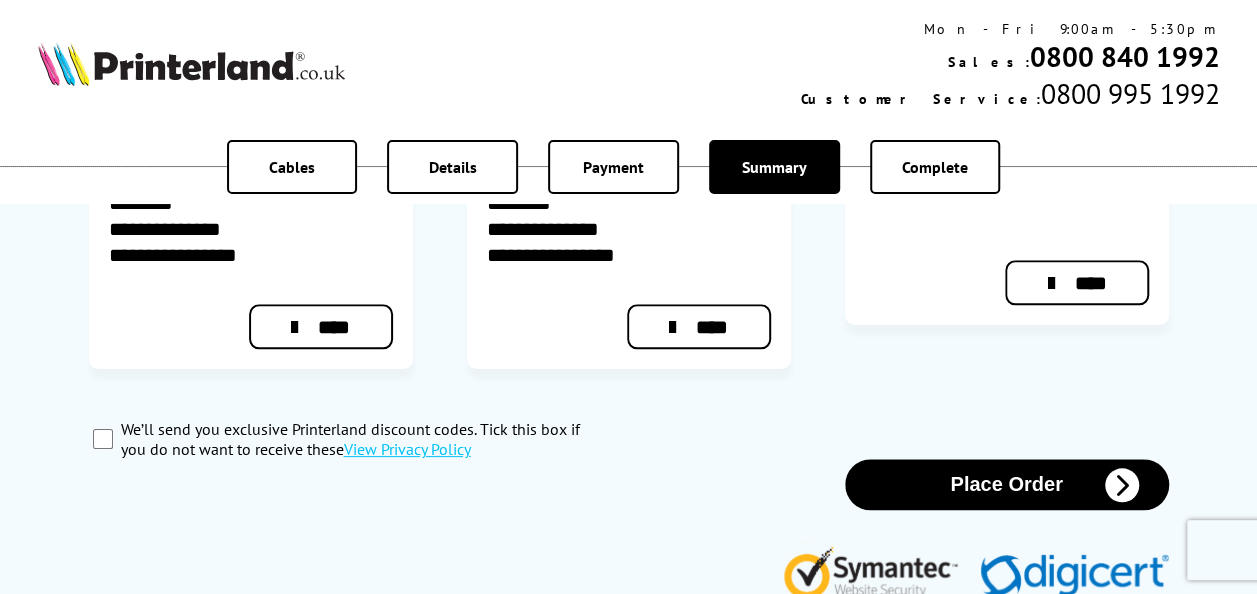 scroll, scrollTop: 817, scrollLeft: 0, axis: vertical 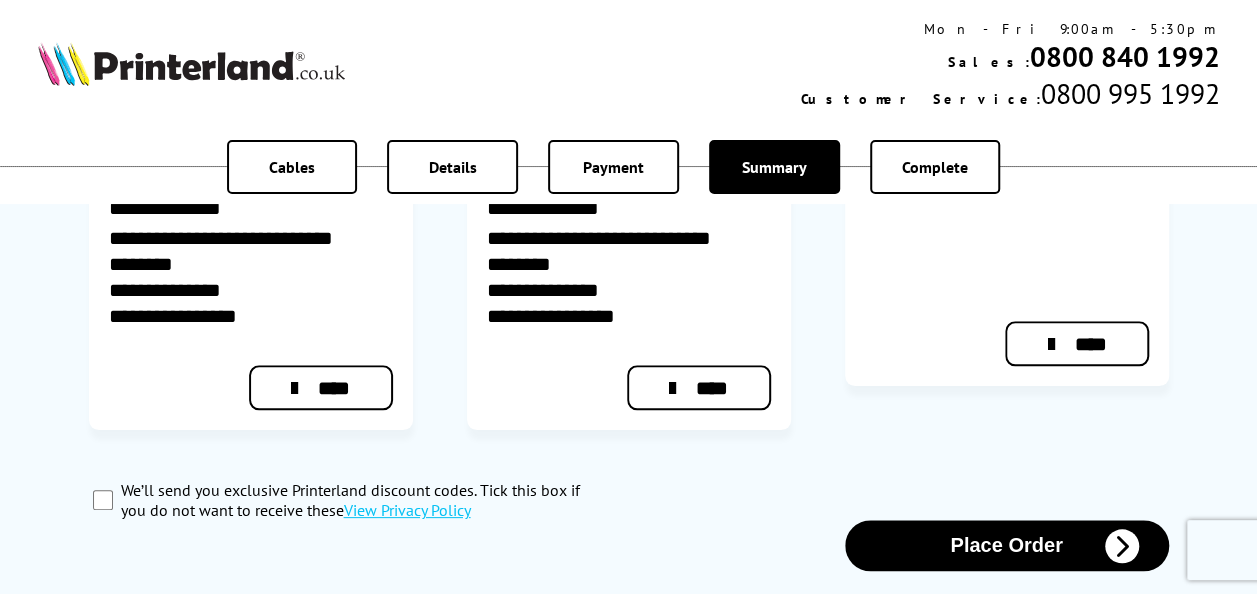 click on "We’ll send you exclusive Printerland discount codes. Tick this box if you do not want to receive these
View Privacy Policy" at bounding box center [103, 500] 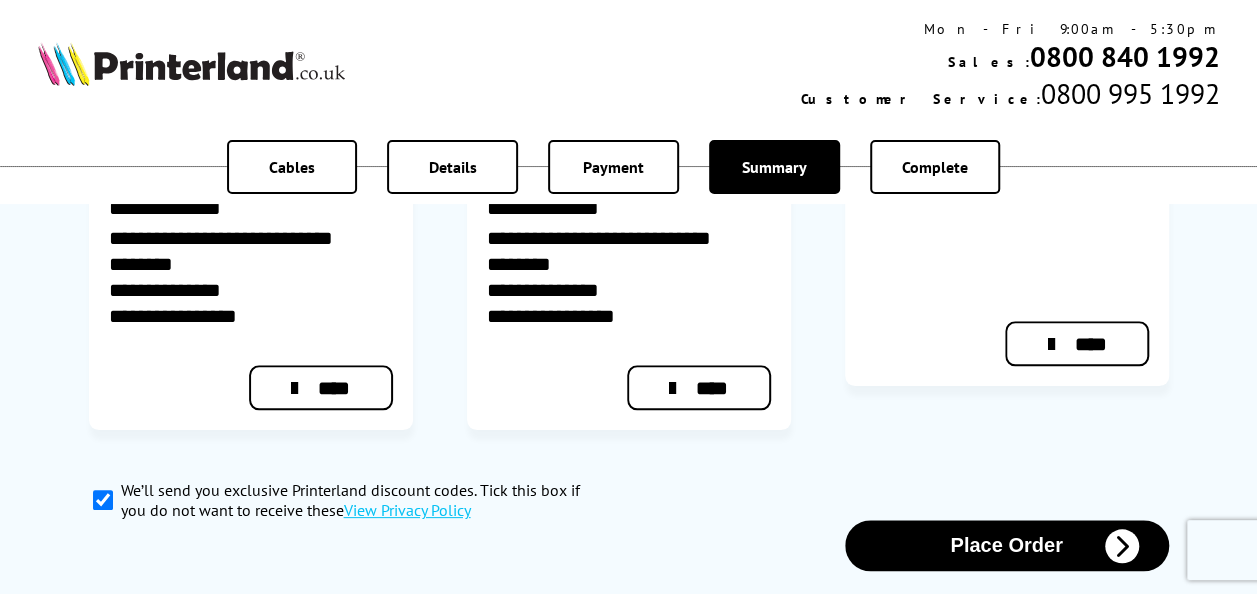 click on "We’ll send you exclusive Printerland discount codes. Tick this box if you do not want to receive these
View Privacy Policy" at bounding box center [103, 500] 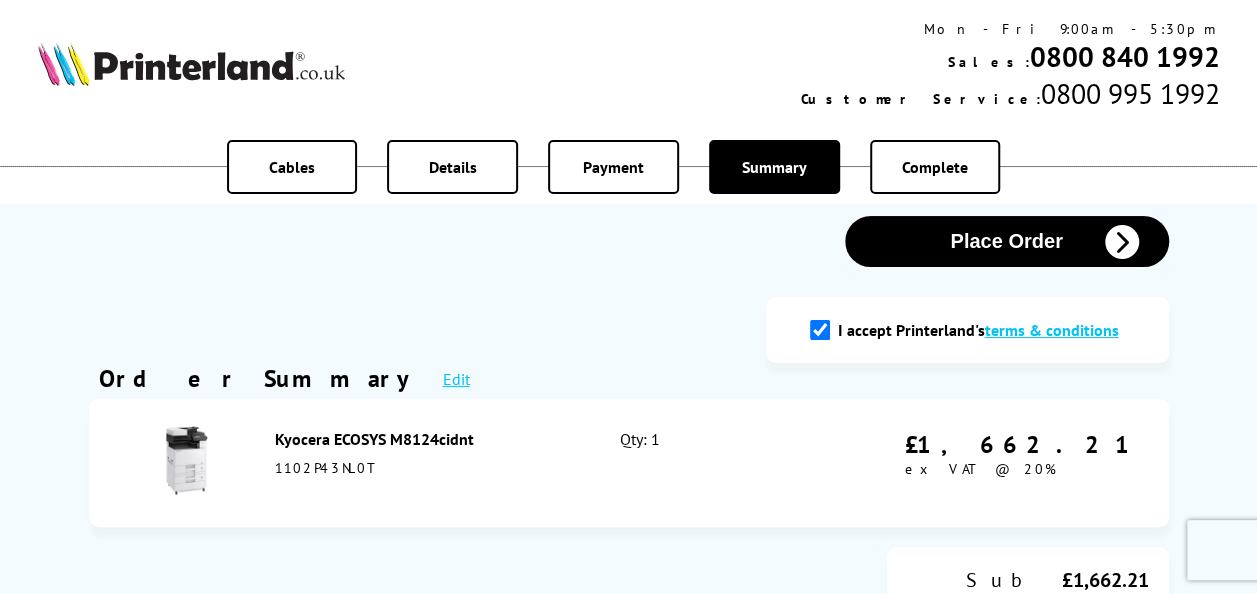 scroll, scrollTop: 0, scrollLeft: 0, axis: both 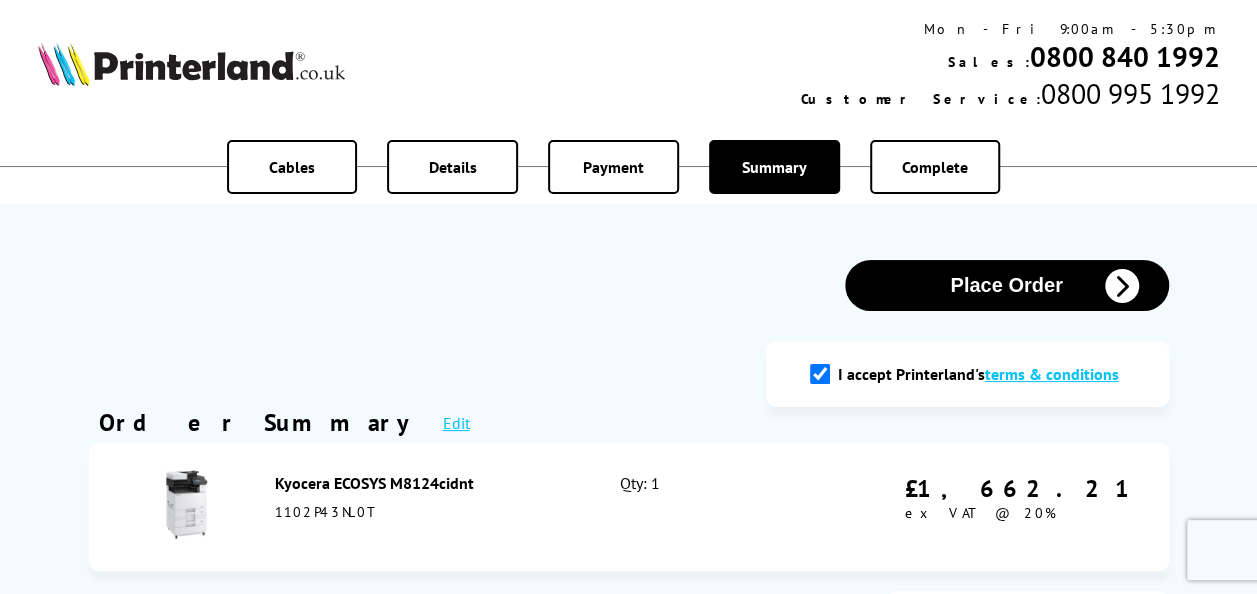 click at bounding box center [1122, 286] 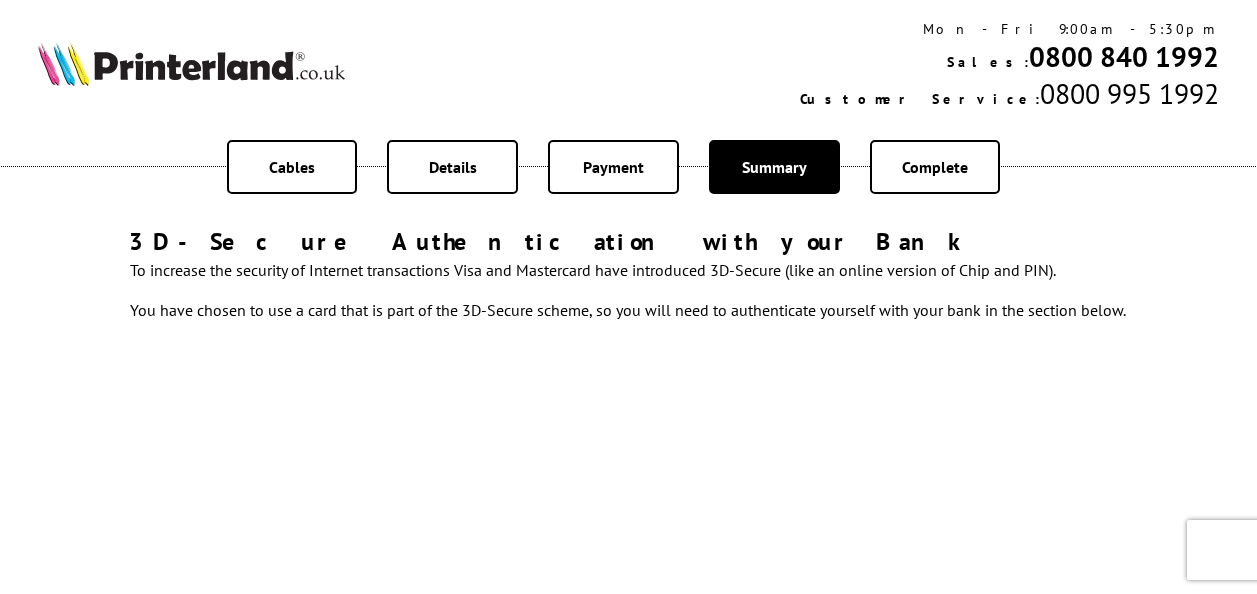 scroll, scrollTop: 0, scrollLeft: 0, axis: both 